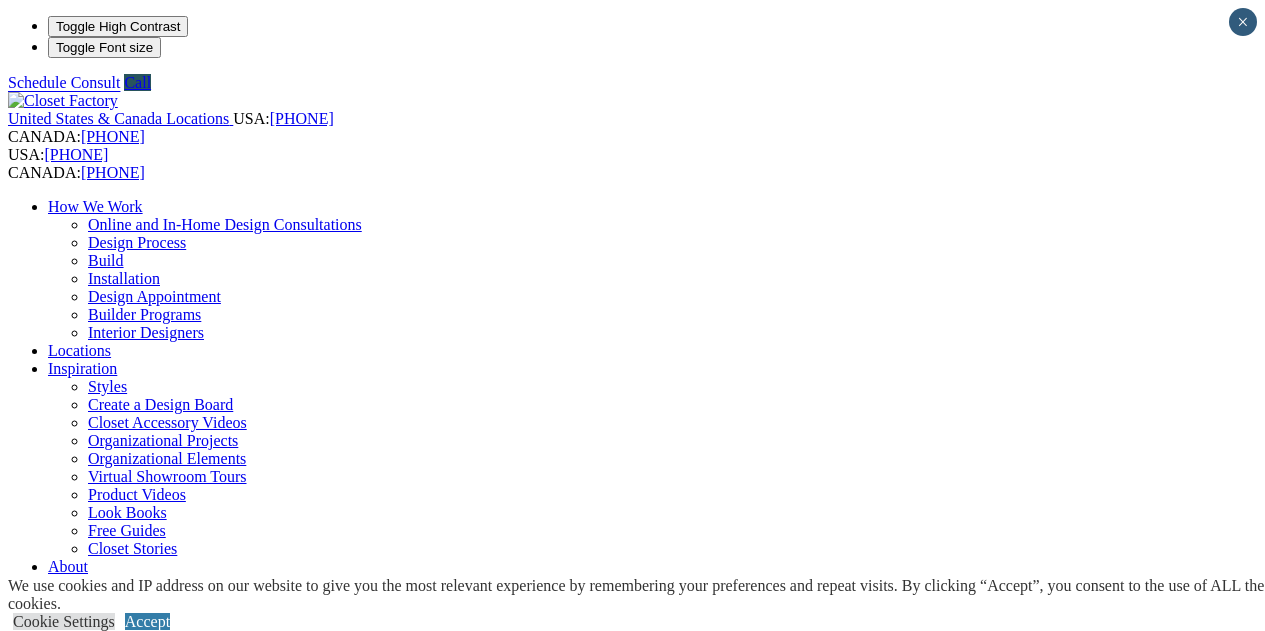 scroll, scrollTop: 0, scrollLeft: 0, axis: both 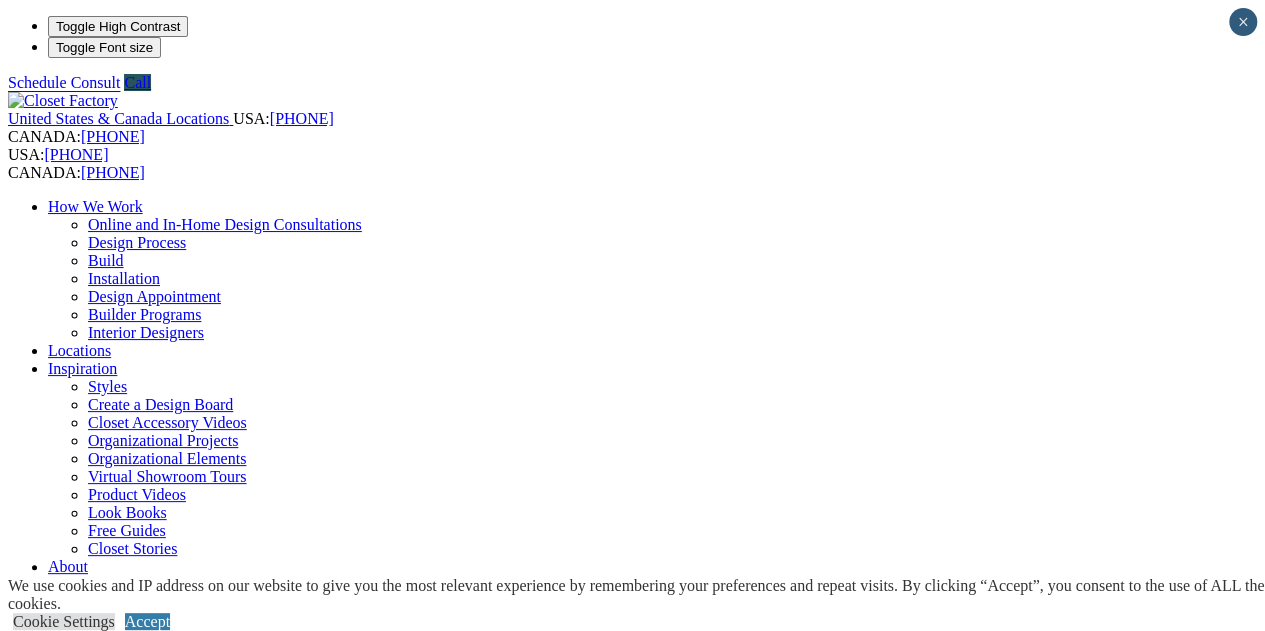 click on "Boston
355 Middlesex Avenue Suite 13  Wilmington, MA 01887 Closet Factory Boston has been open for business for more than 15 years. Our design team is dedicated to working with each individual client from the initial design process through the final installation.
(978) 267-0010
Schedule a Consult
Get Directions" at bounding box center (632, 2238) 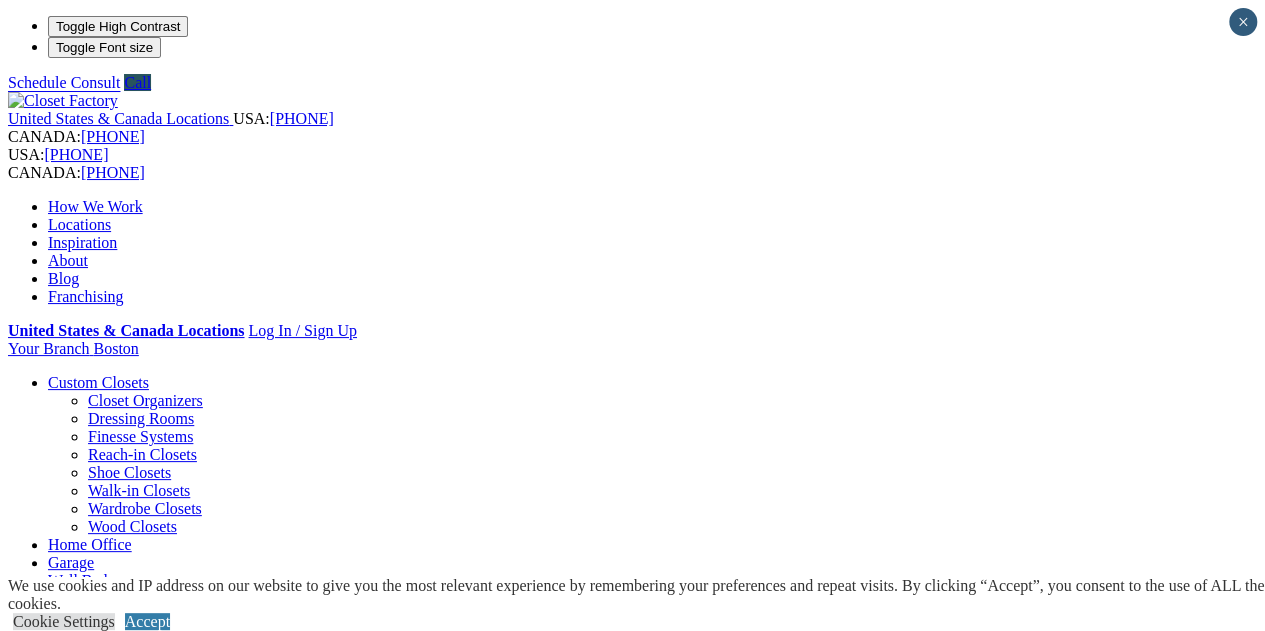 click on "Dressing Rooms" at bounding box center (141, 418) 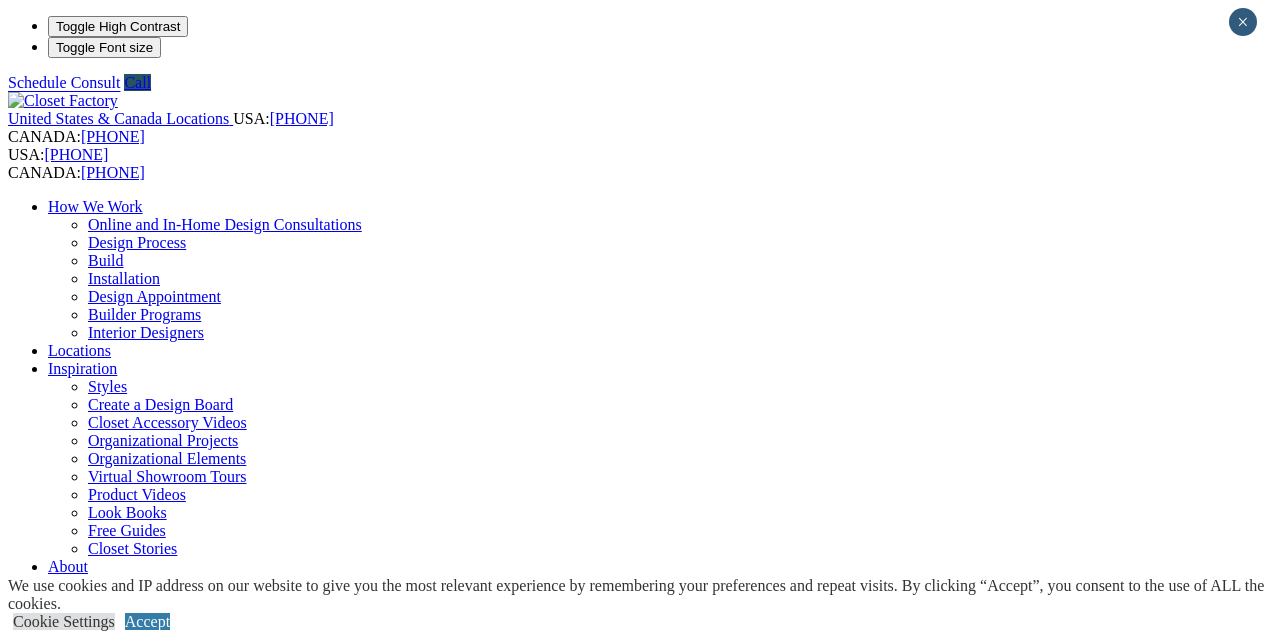 scroll, scrollTop: 0, scrollLeft: 0, axis: both 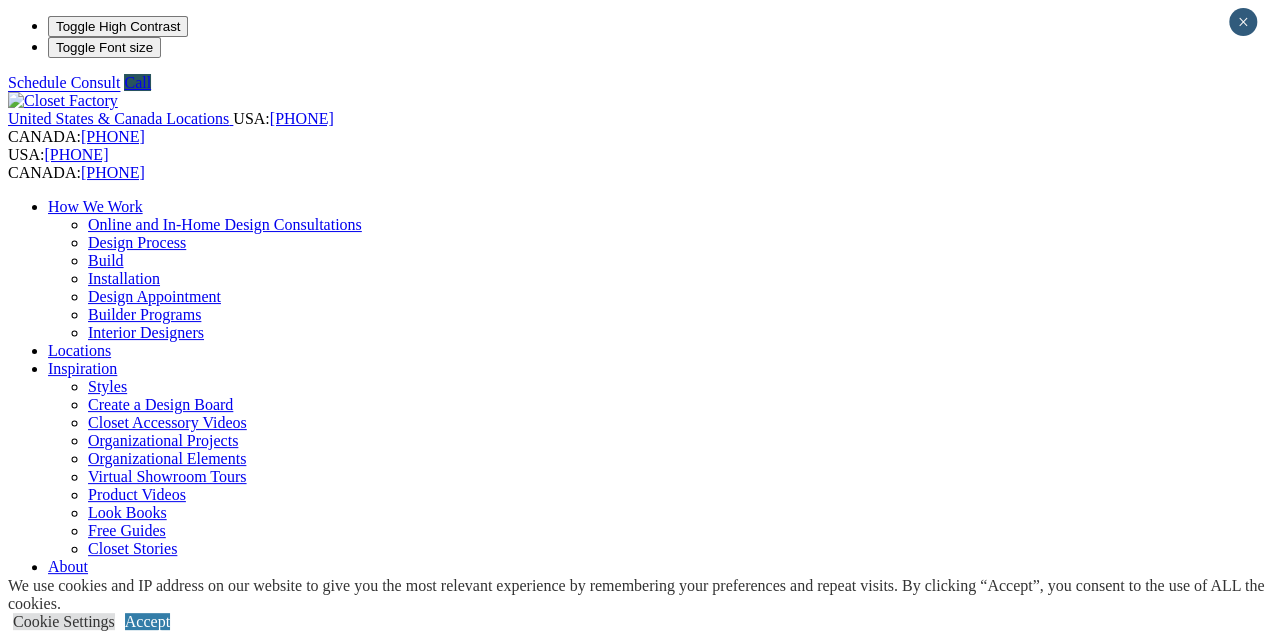 click on "Closet Organizers" at bounding box center [145, 850] 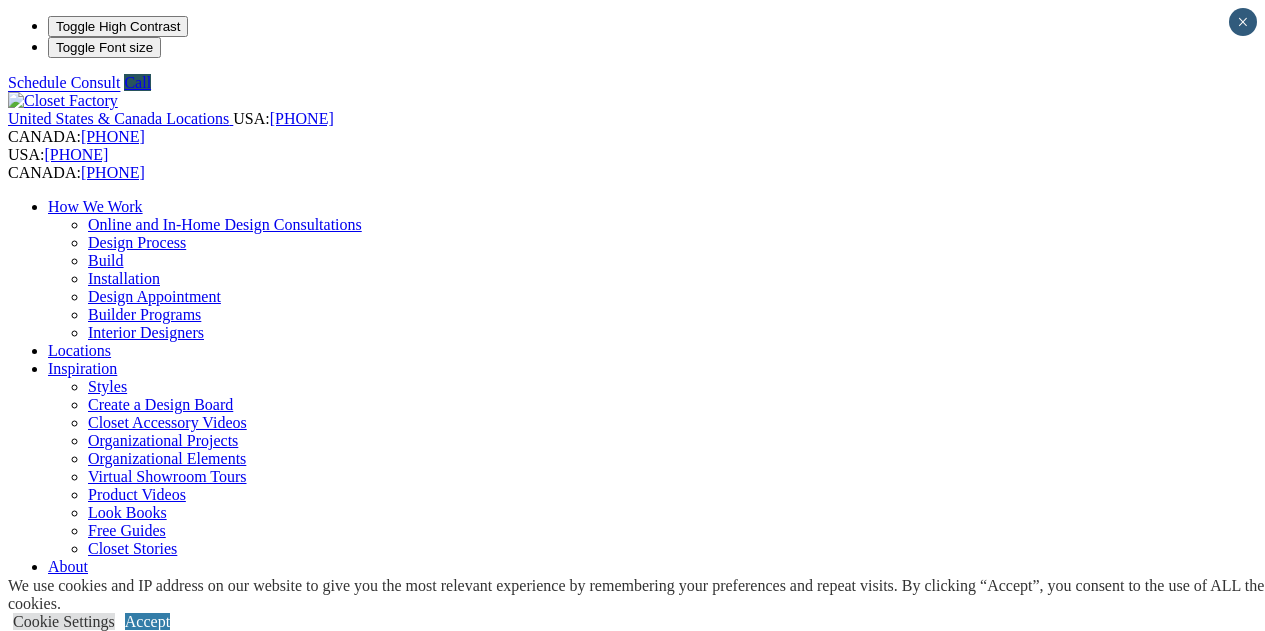 scroll, scrollTop: 0, scrollLeft: 0, axis: both 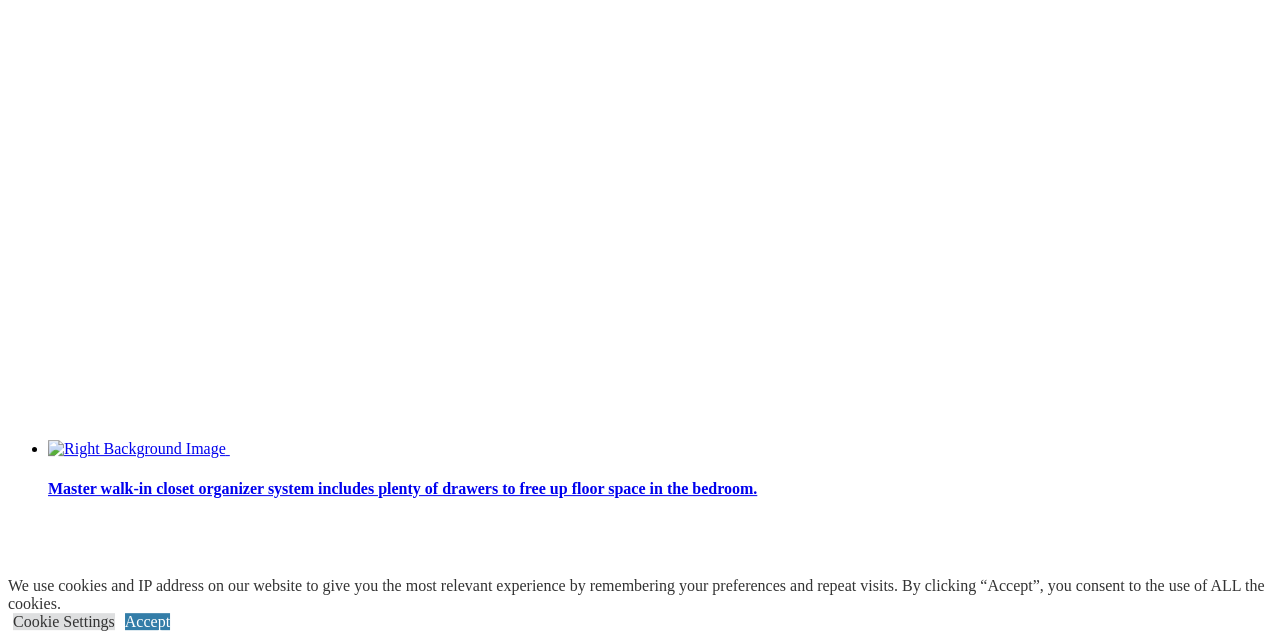 click at bounding box center (68, 2526) 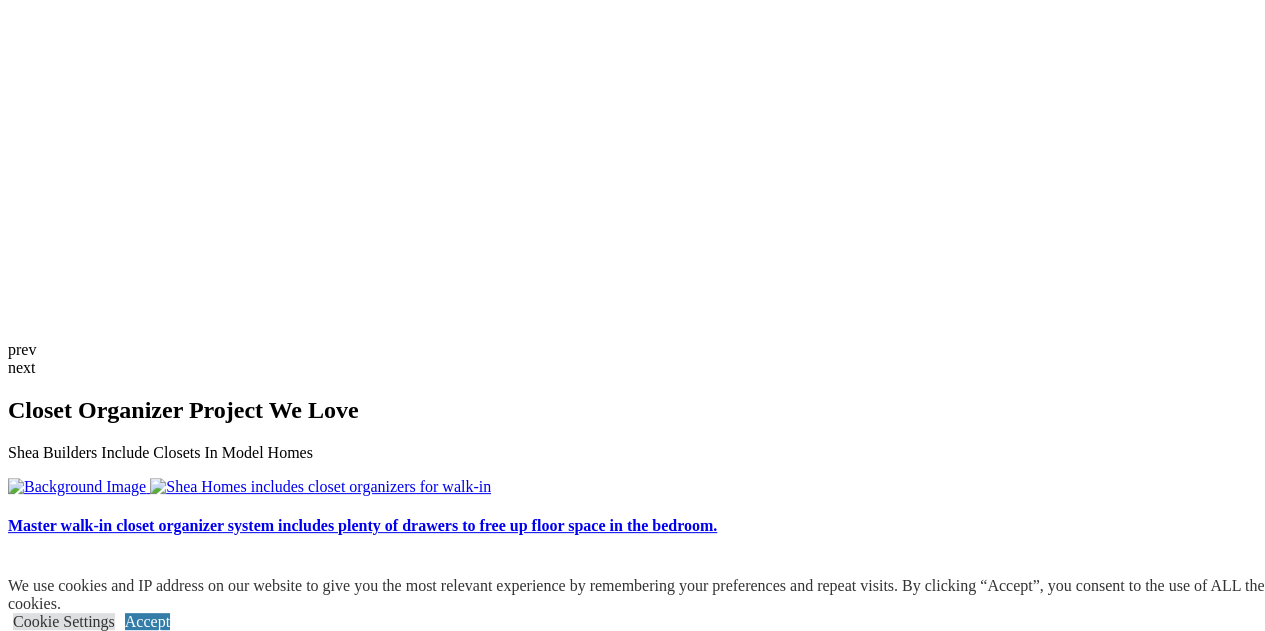 drag, startPoint x: 1279, startPoint y: 43, endPoint x: 125, endPoint y: 41, distance: 1154.0017 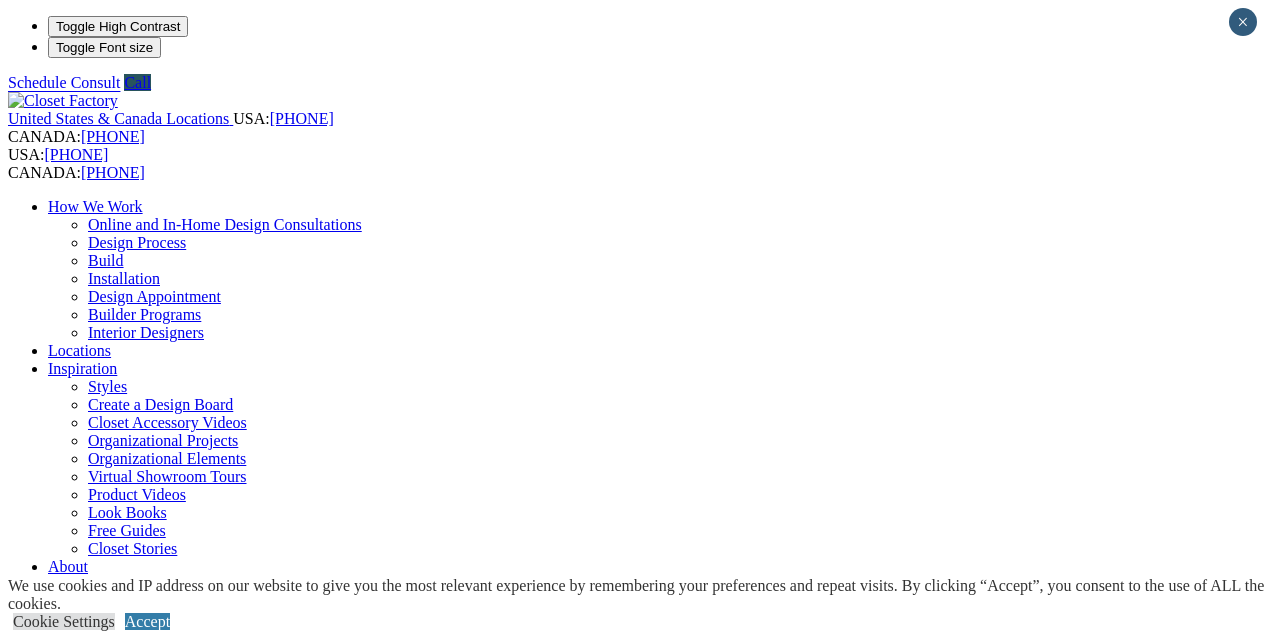 scroll, scrollTop: 0, scrollLeft: 0, axis: both 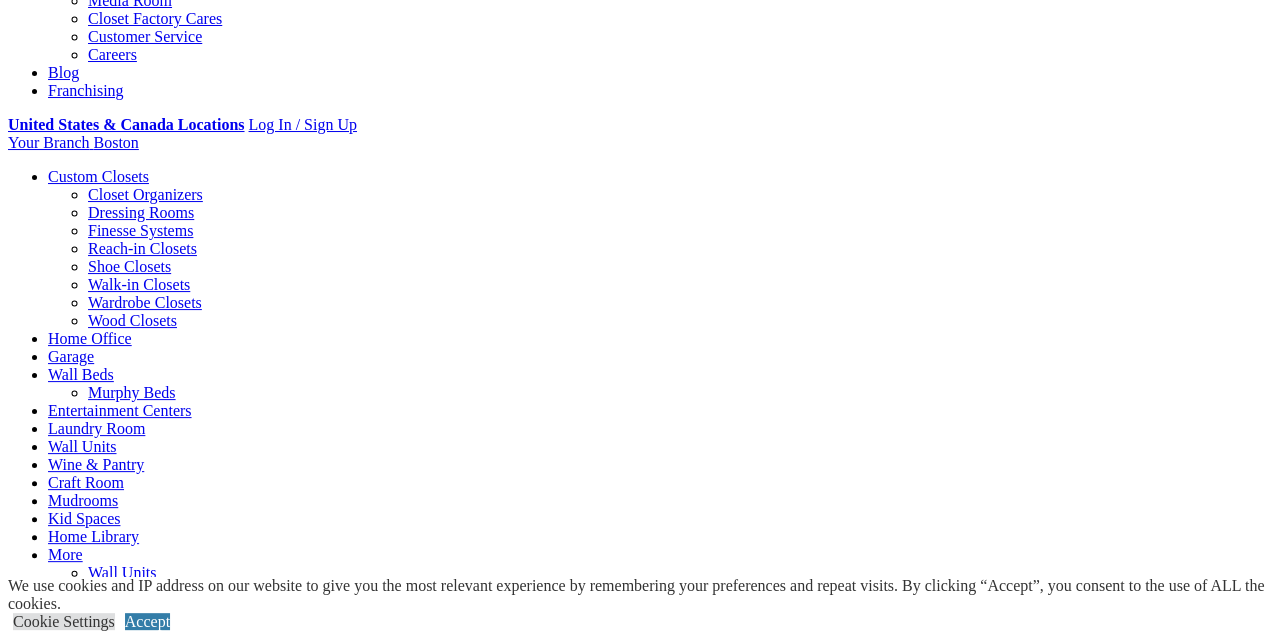 click on "Locations" at bounding box center [79, -126] 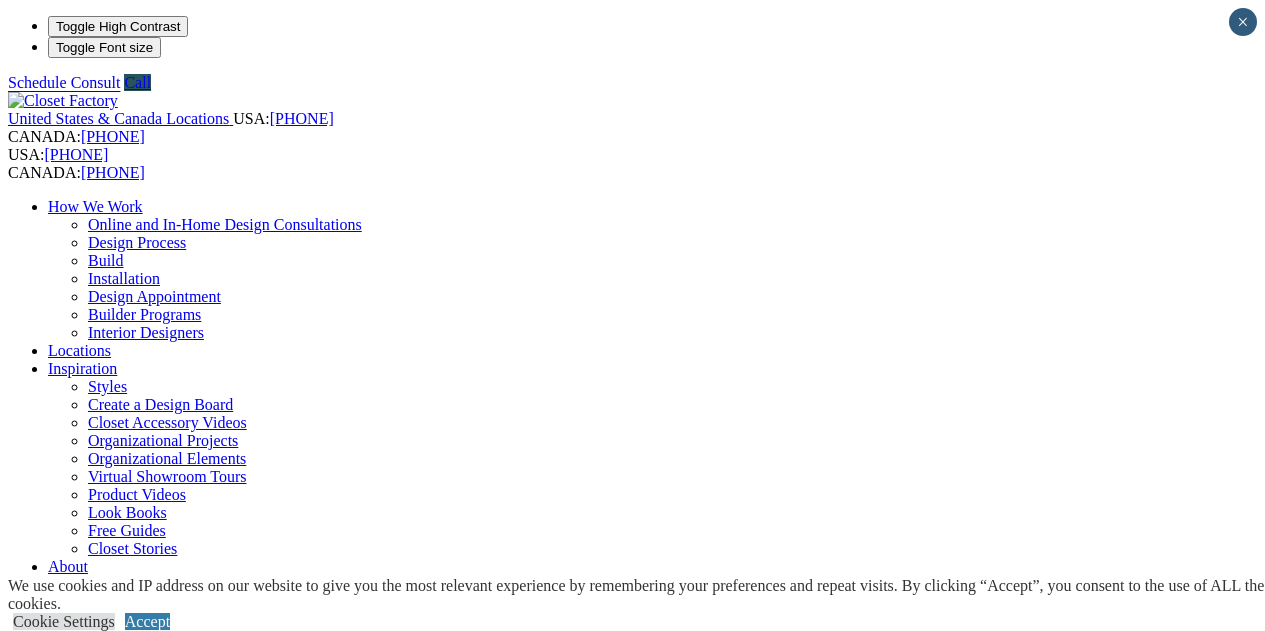 scroll, scrollTop: 0, scrollLeft: 0, axis: both 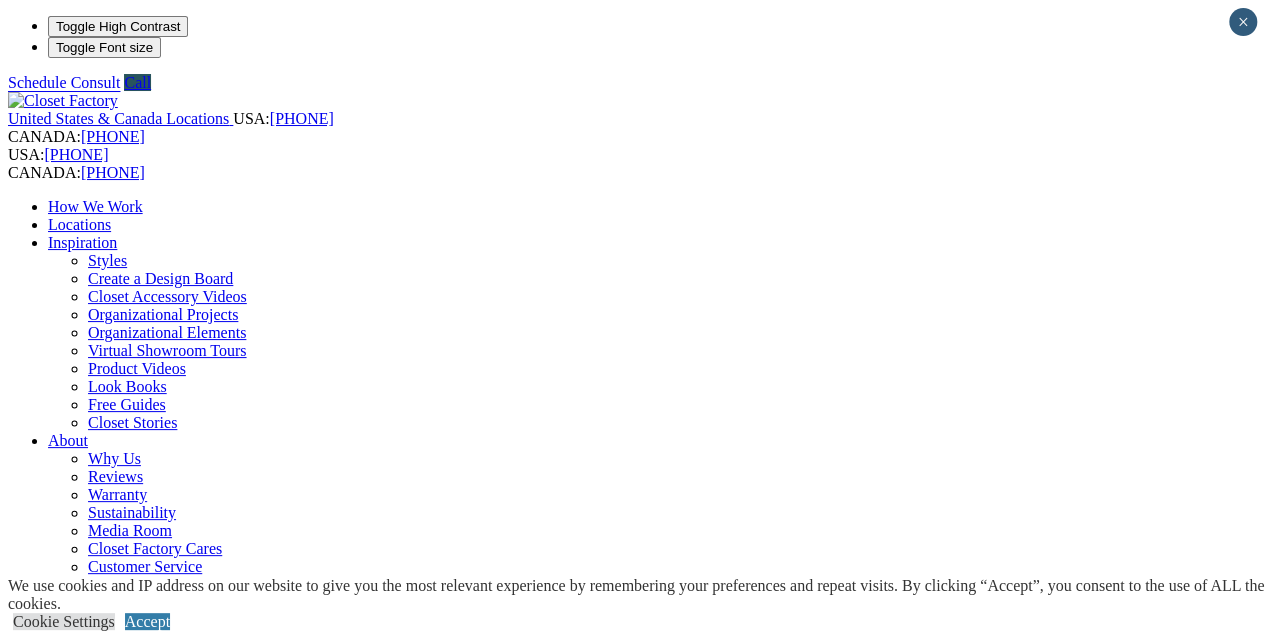 click at bounding box center [79, 1368] 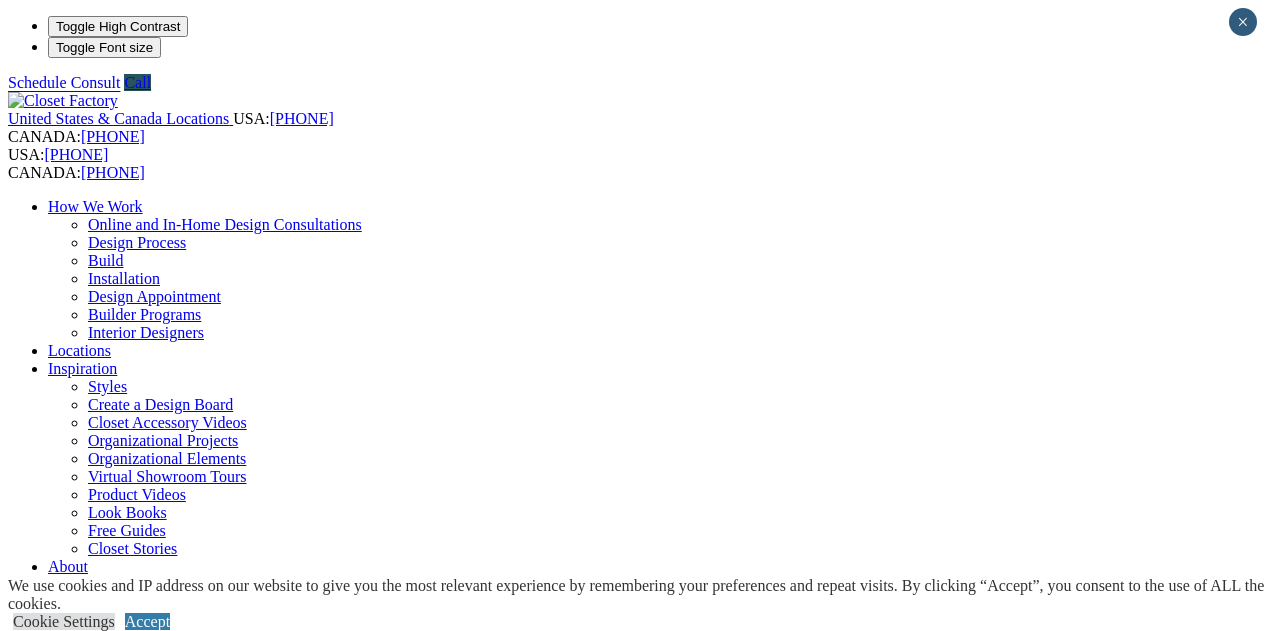 scroll, scrollTop: 0, scrollLeft: 0, axis: both 